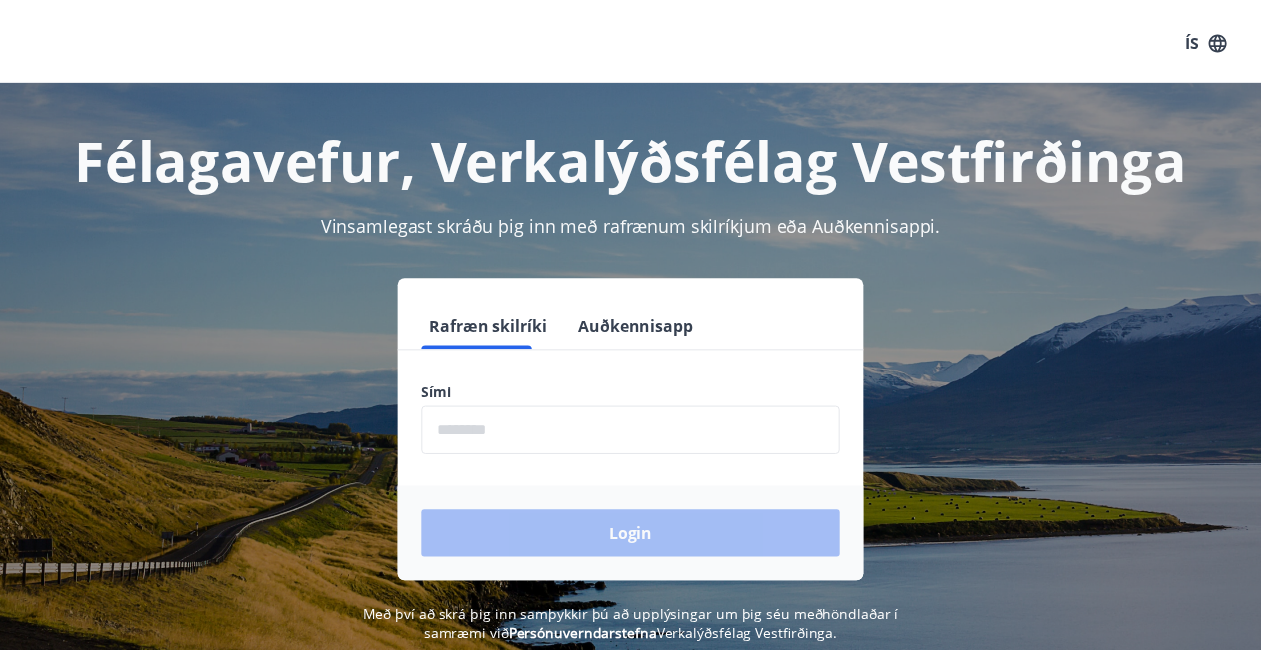 scroll, scrollTop: 0, scrollLeft: 0, axis: both 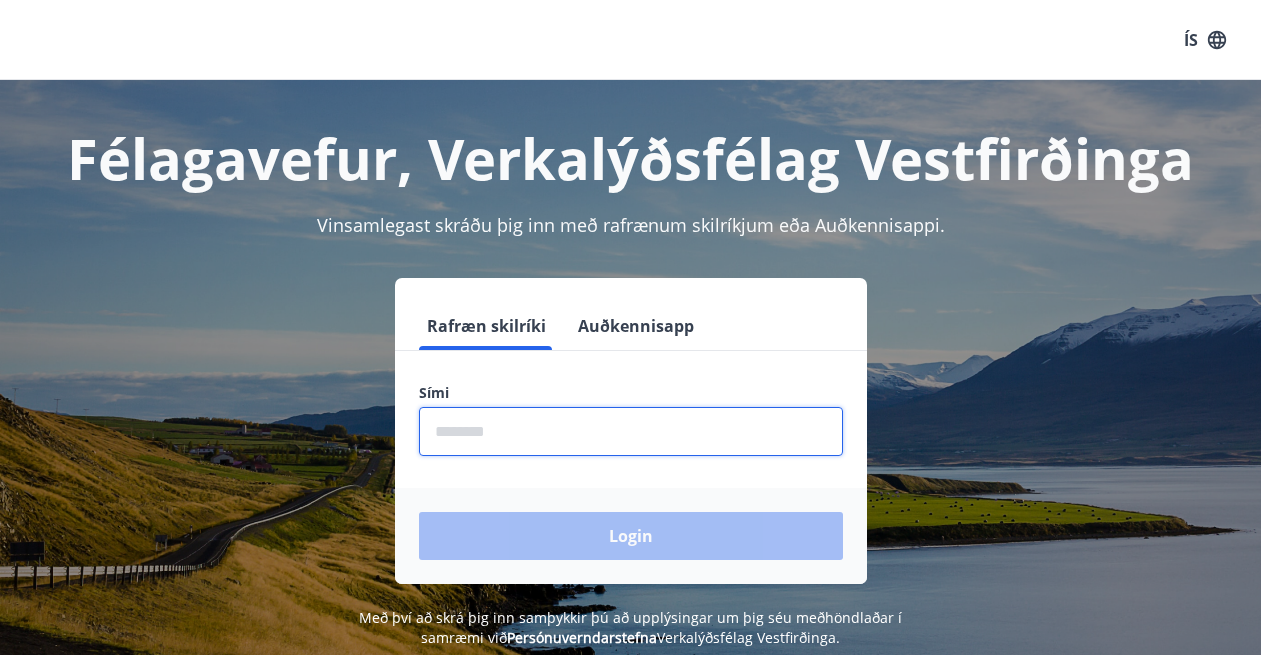 click at bounding box center [631, 431] 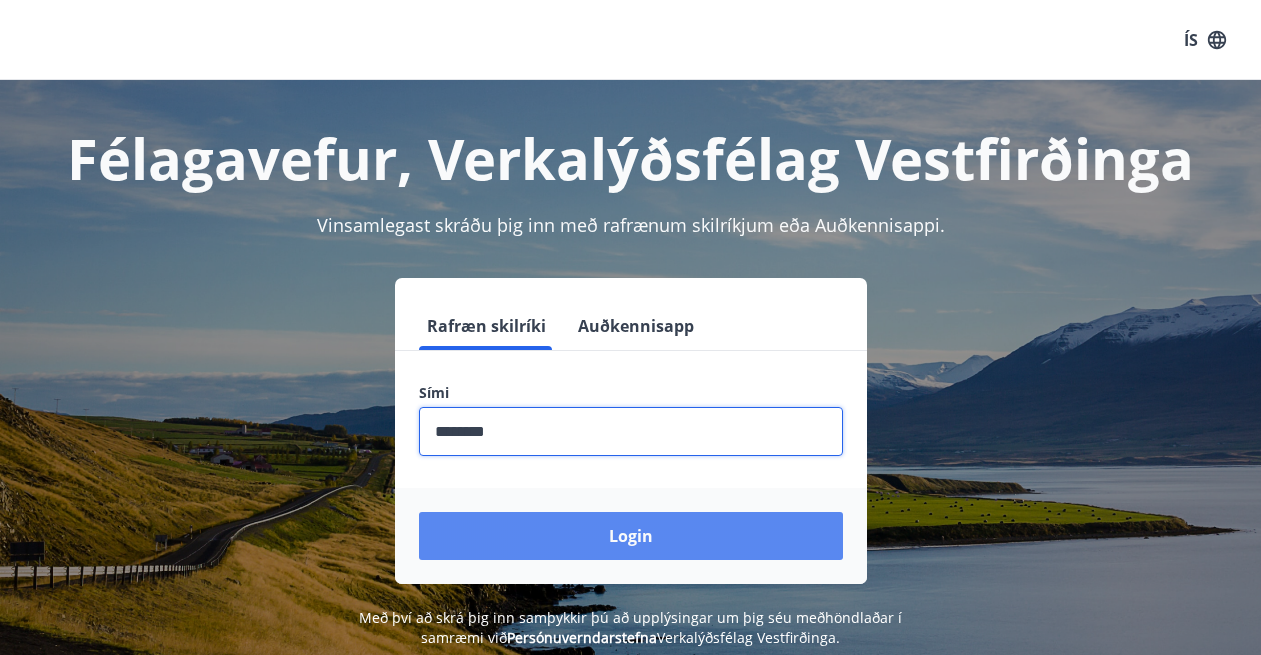 type on "********" 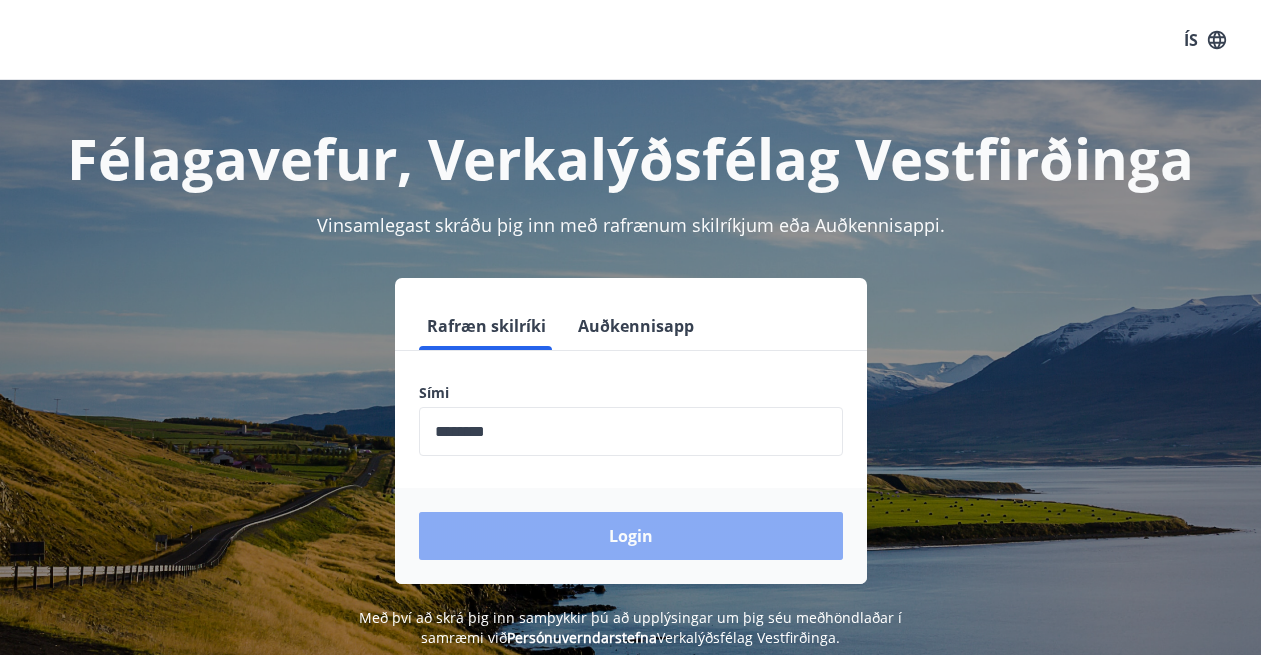 click on "Login" at bounding box center (631, 536) 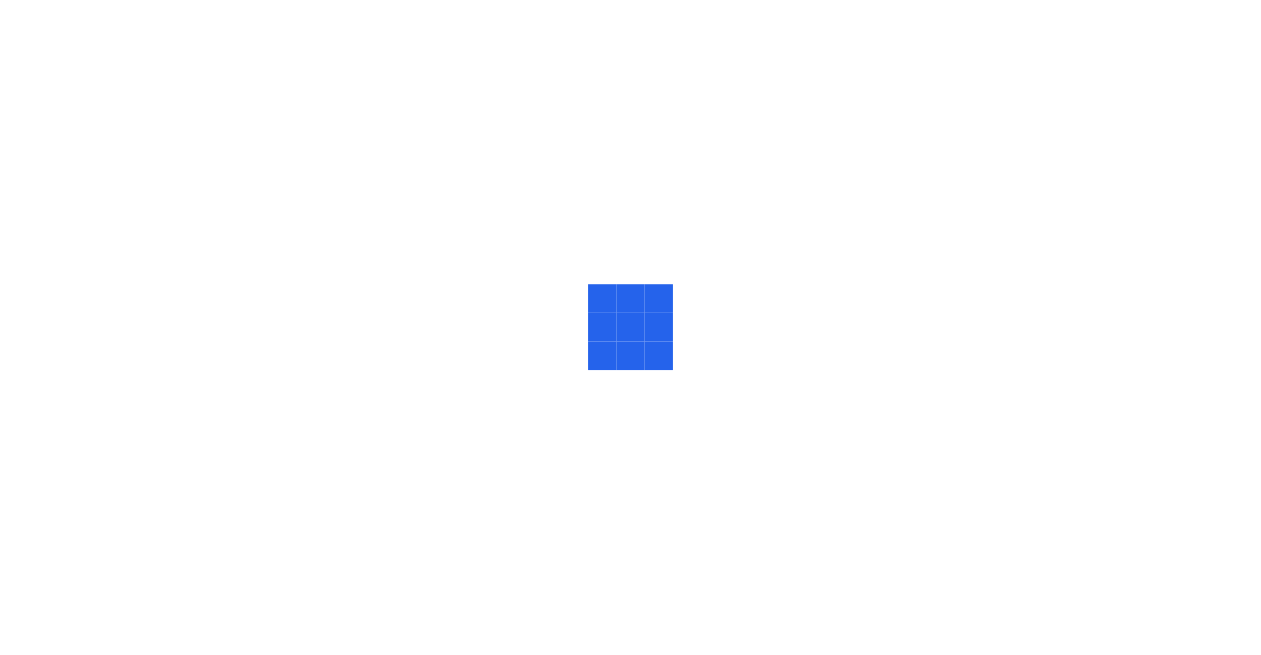 scroll, scrollTop: 0, scrollLeft: 0, axis: both 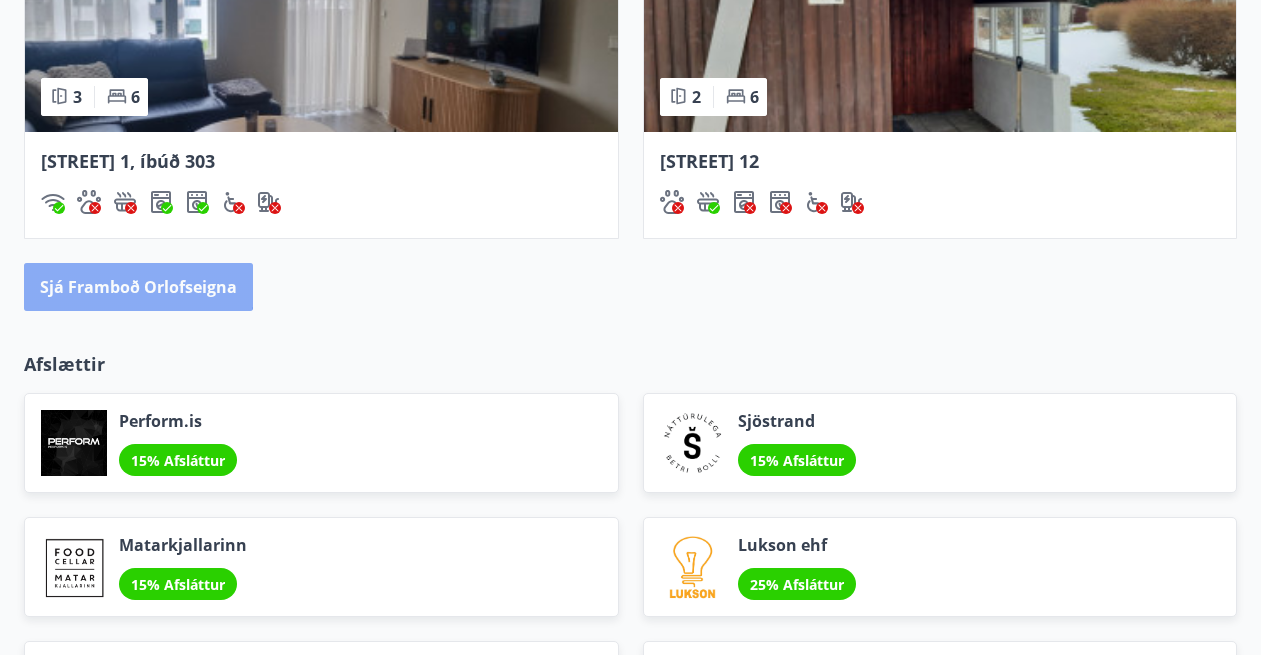 click on "Sjá framboð orlofseigna" at bounding box center (138, 287) 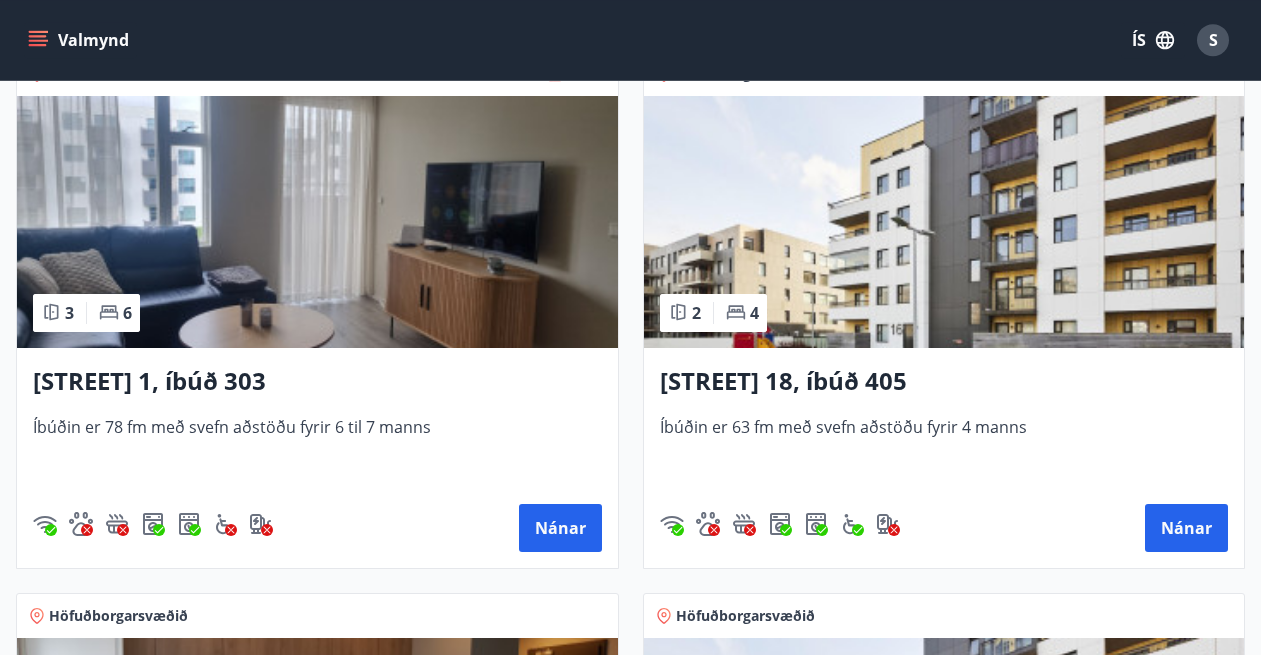 scroll, scrollTop: 408, scrollLeft: 0, axis: vertical 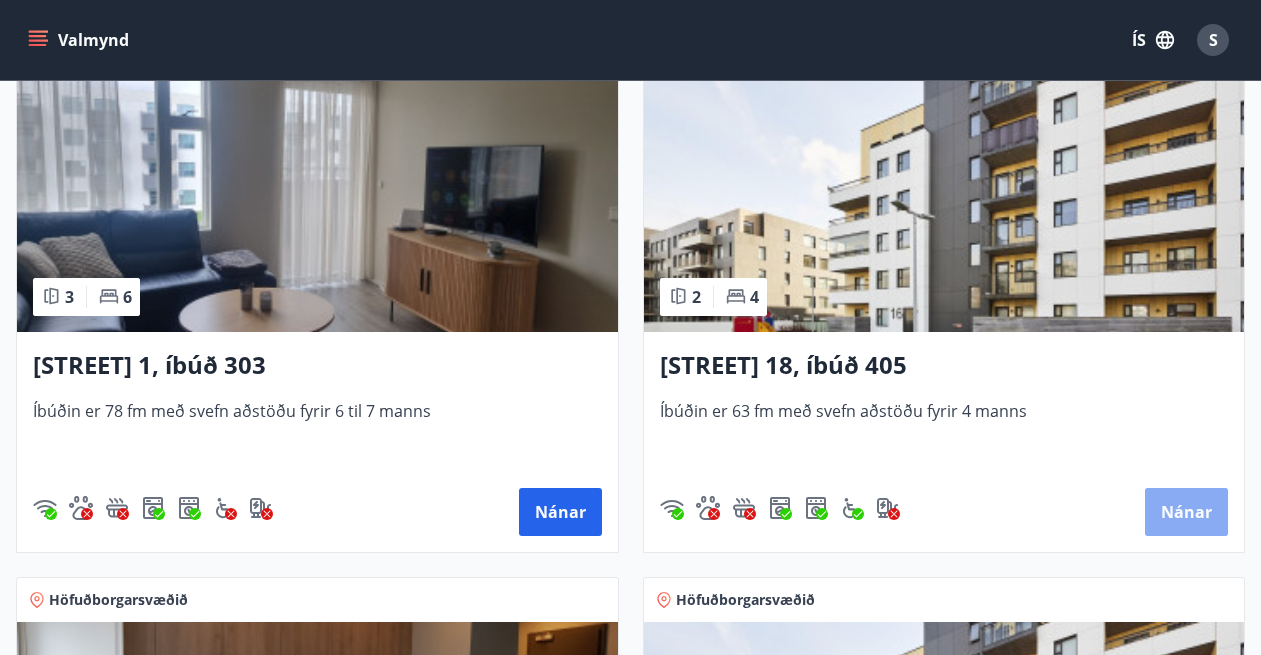 click on "Nánar" at bounding box center (1186, 512) 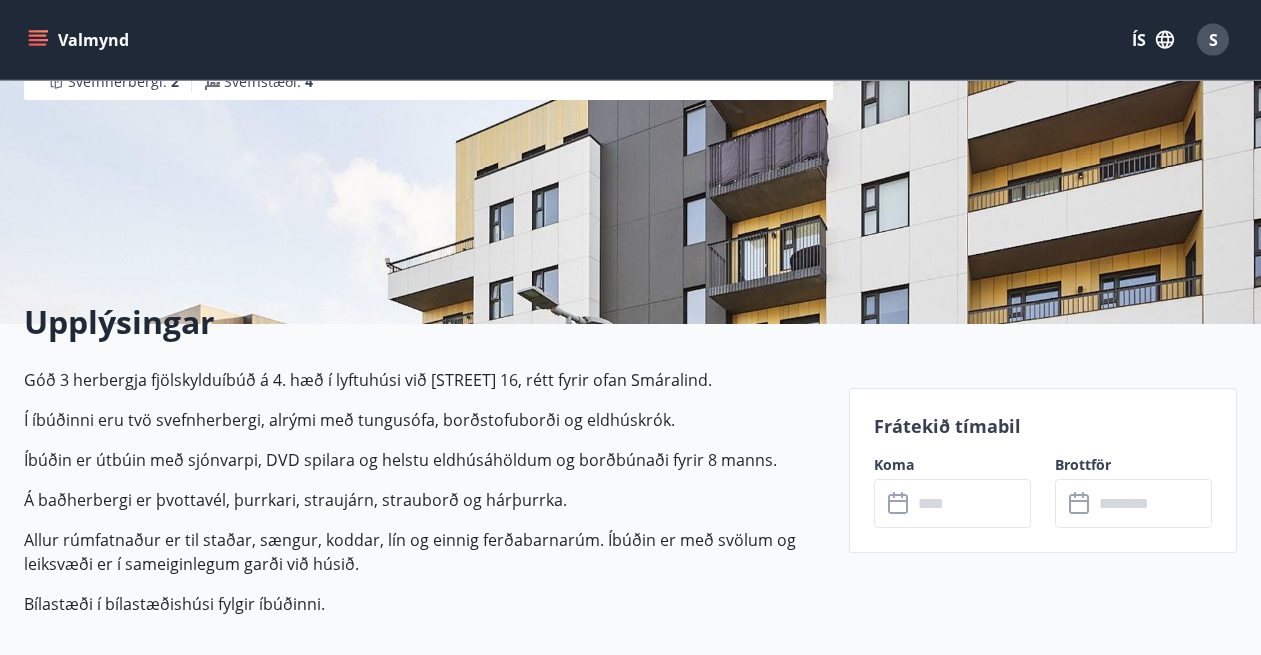 scroll, scrollTop: 408, scrollLeft: 0, axis: vertical 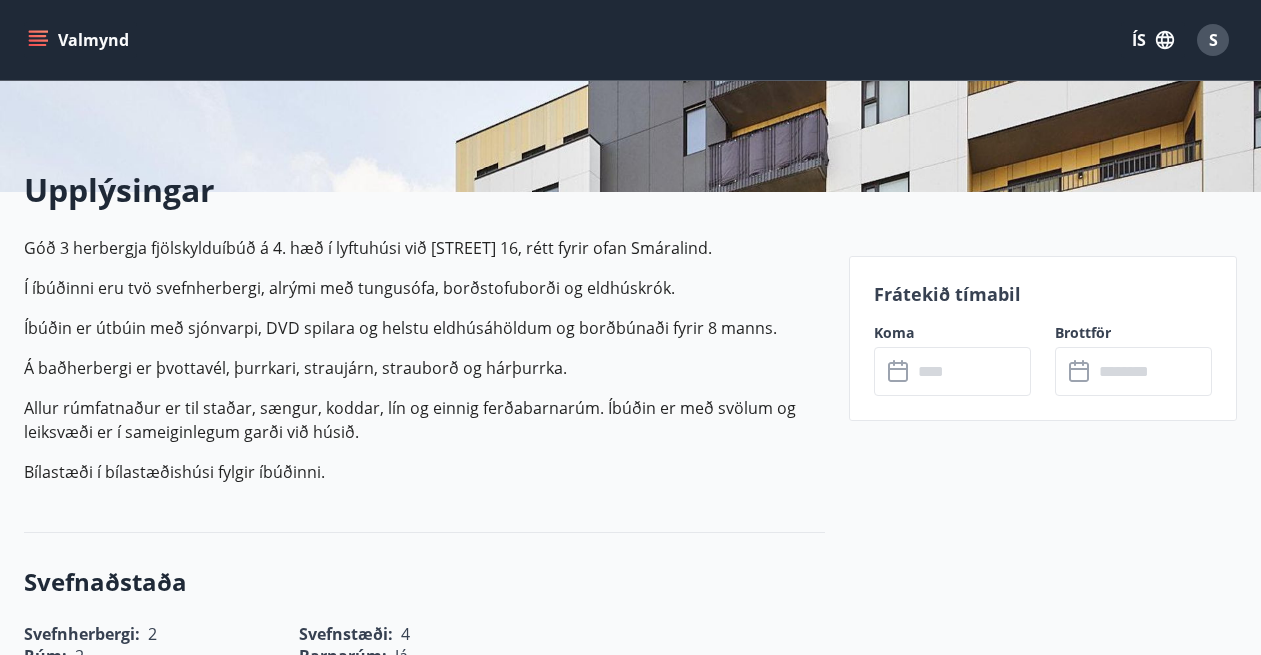 click on "​ ​" at bounding box center [952, 371] 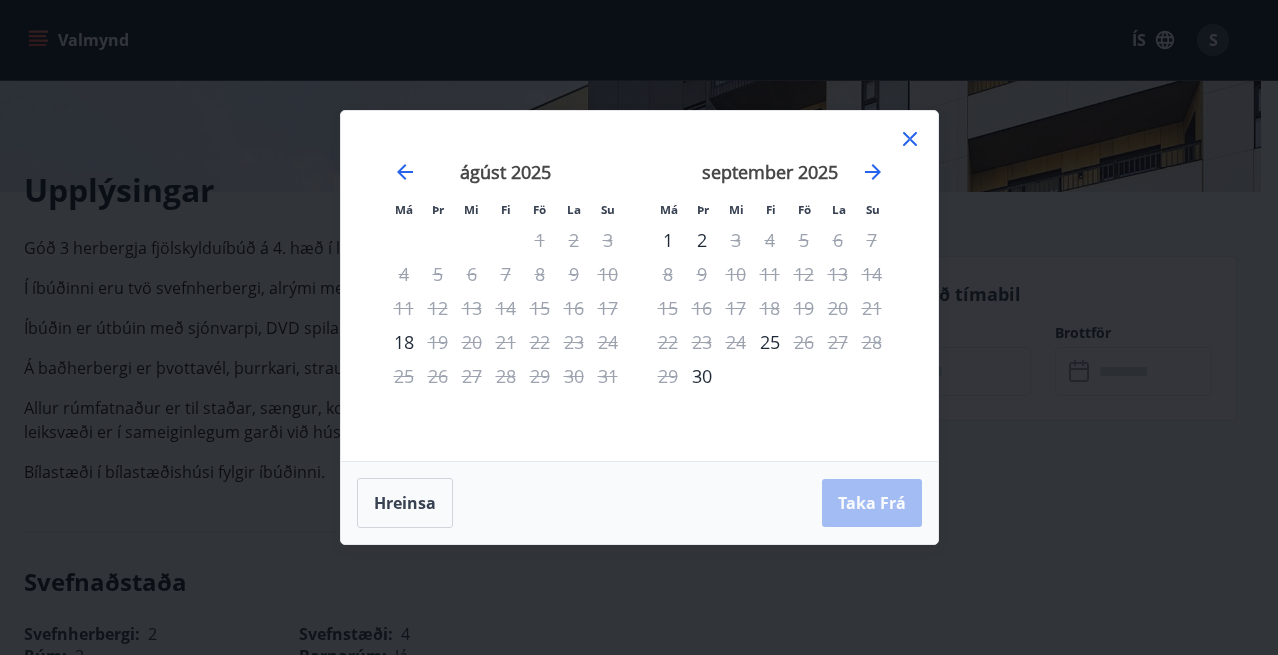 click 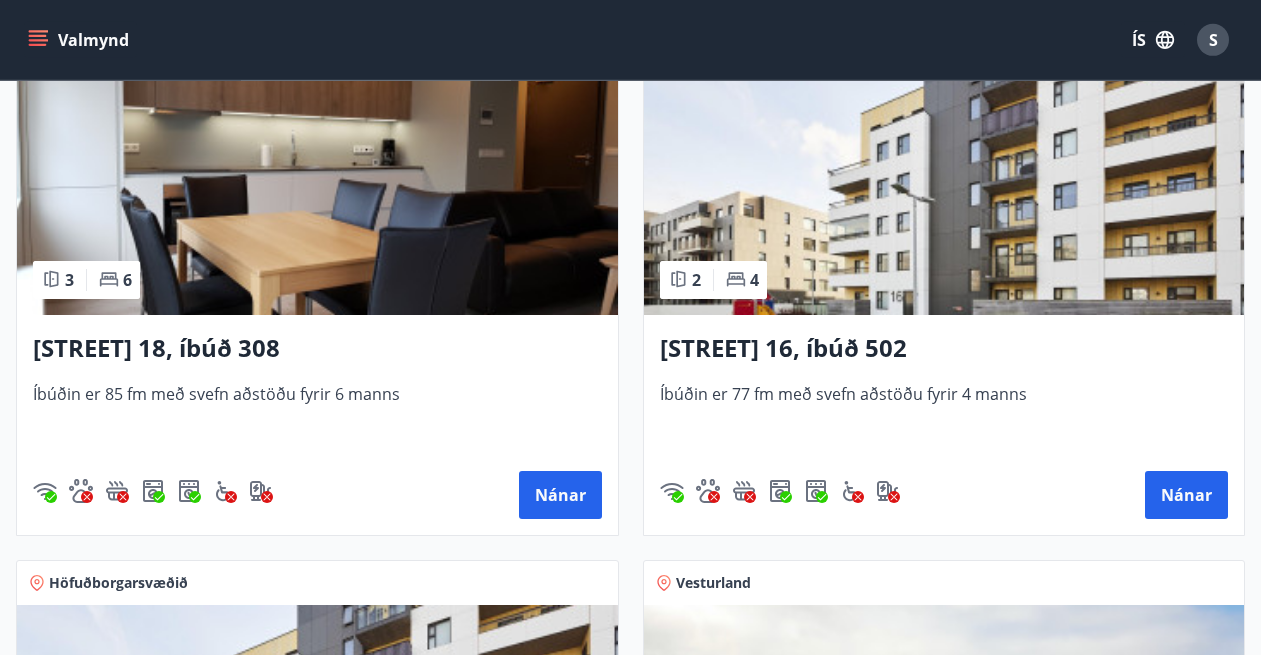 scroll, scrollTop: 970, scrollLeft: 0, axis: vertical 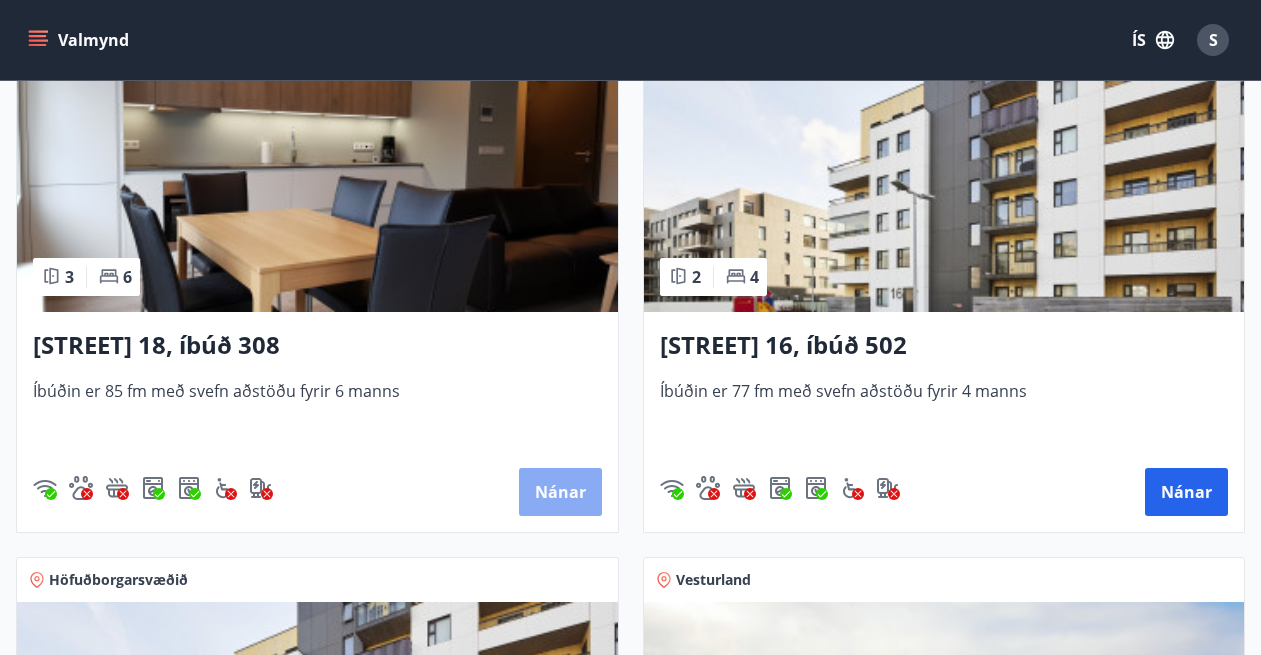 click on "Nánar" at bounding box center (560, 492) 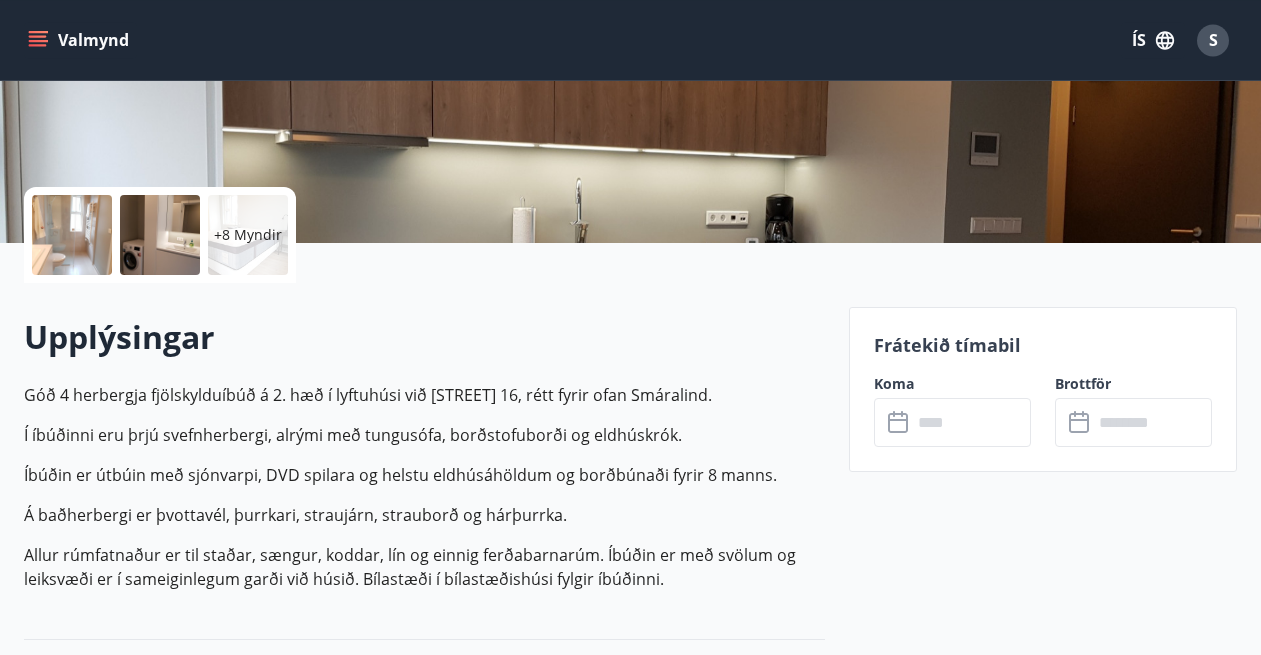scroll, scrollTop: 408, scrollLeft: 0, axis: vertical 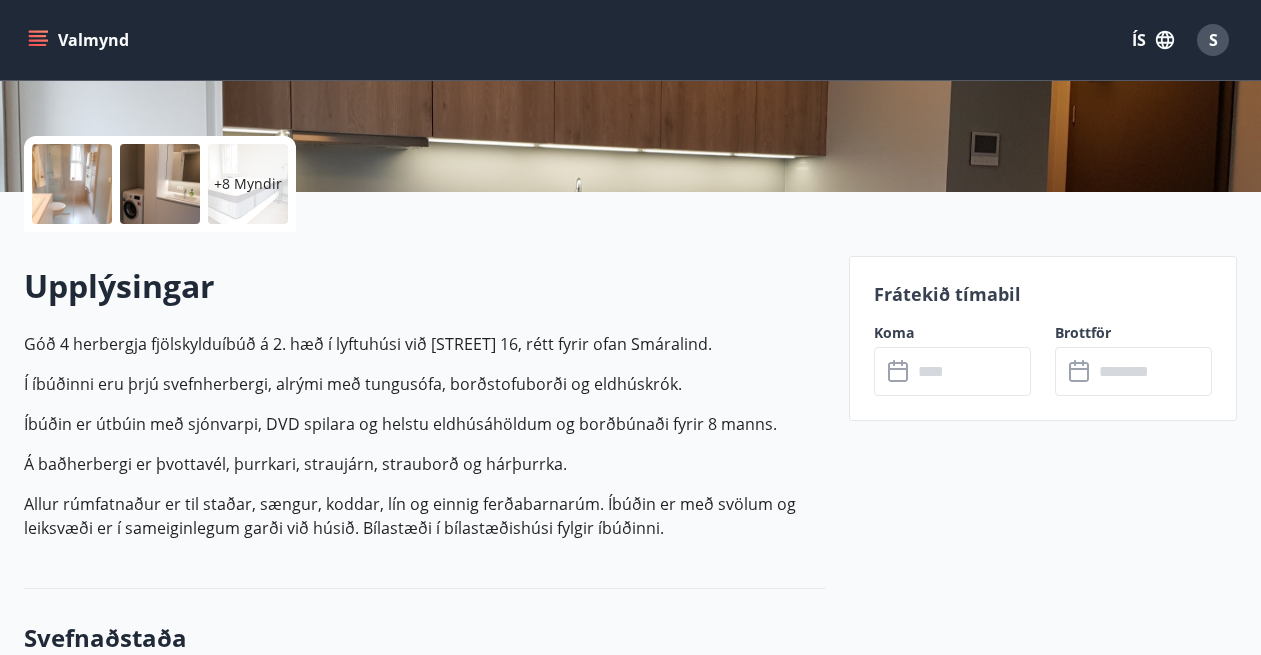 click 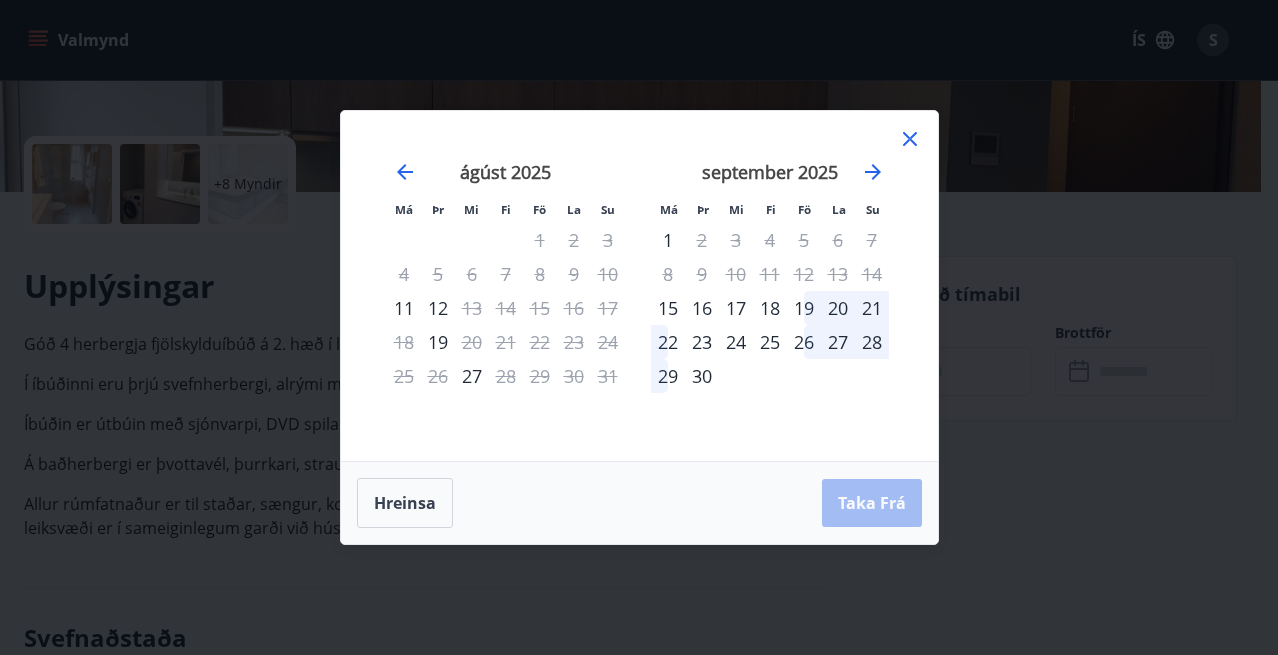click 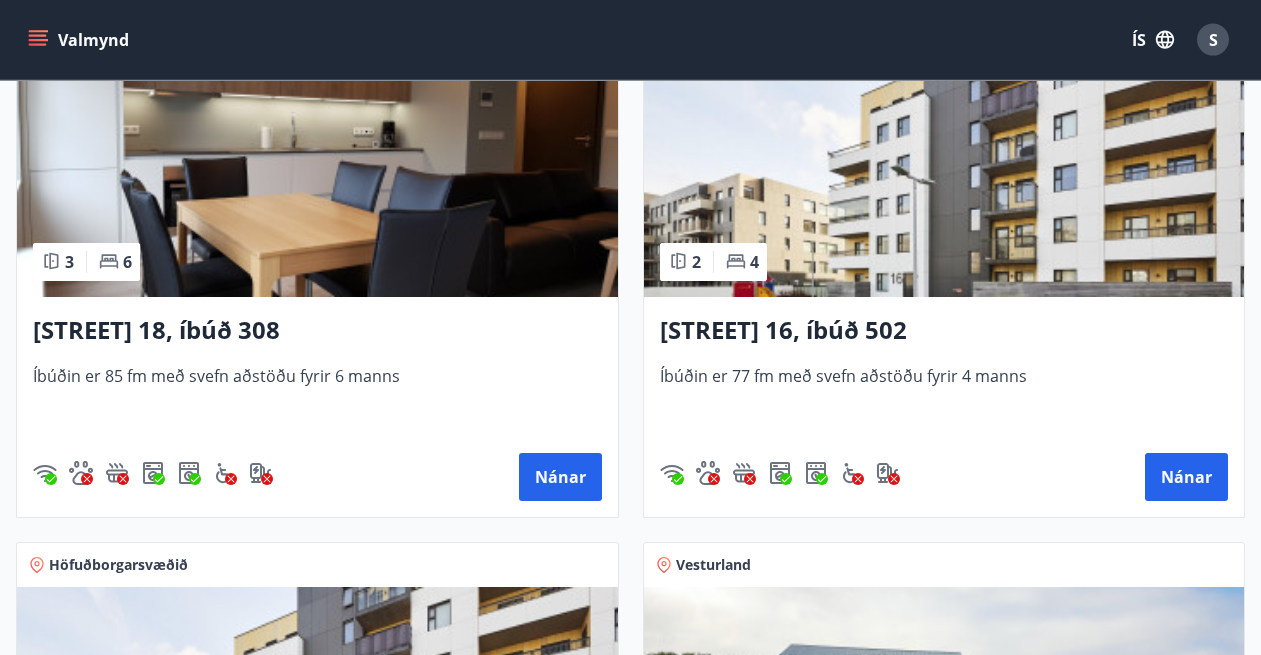 scroll, scrollTop: 1122, scrollLeft: 0, axis: vertical 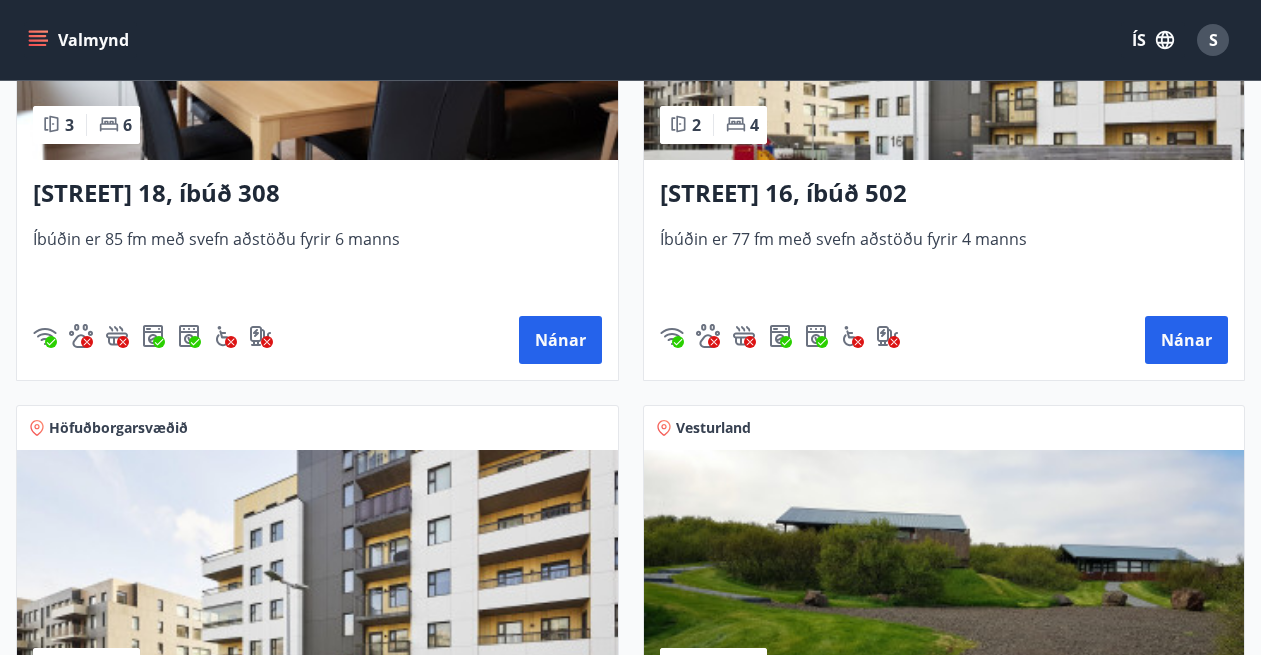click on "[STREET] 16, íbúð 502" at bounding box center [944, 194] 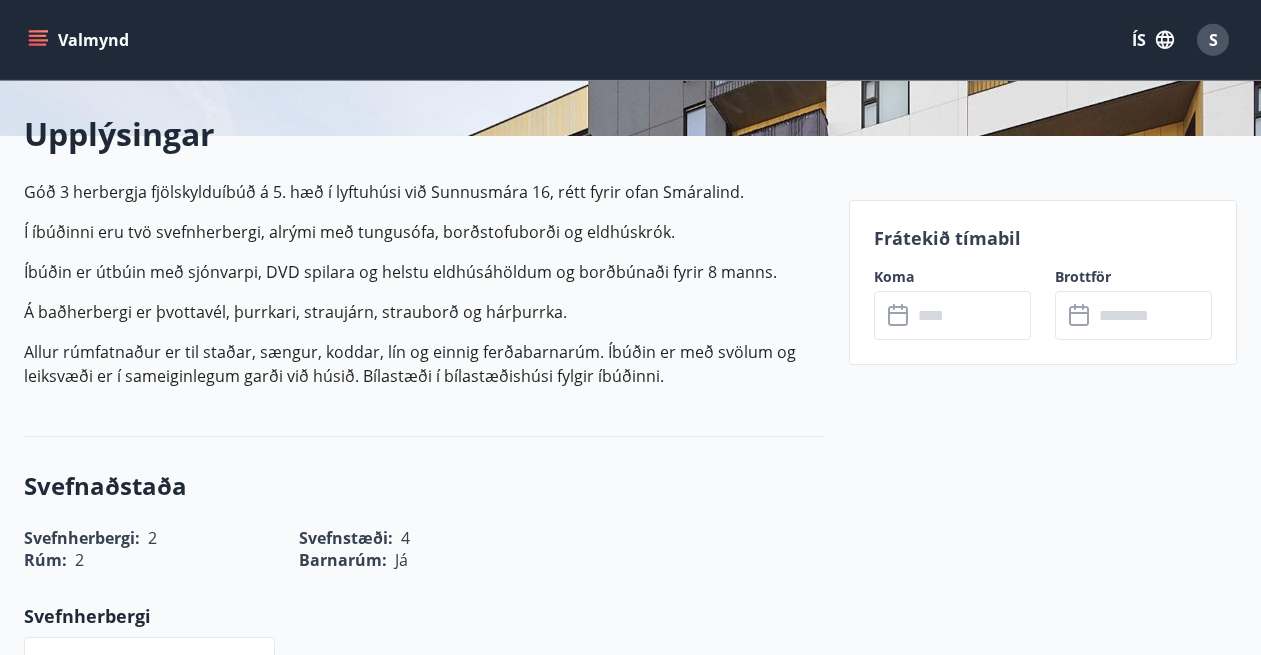 scroll, scrollTop: 510, scrollLeft: 0, axis: vertical 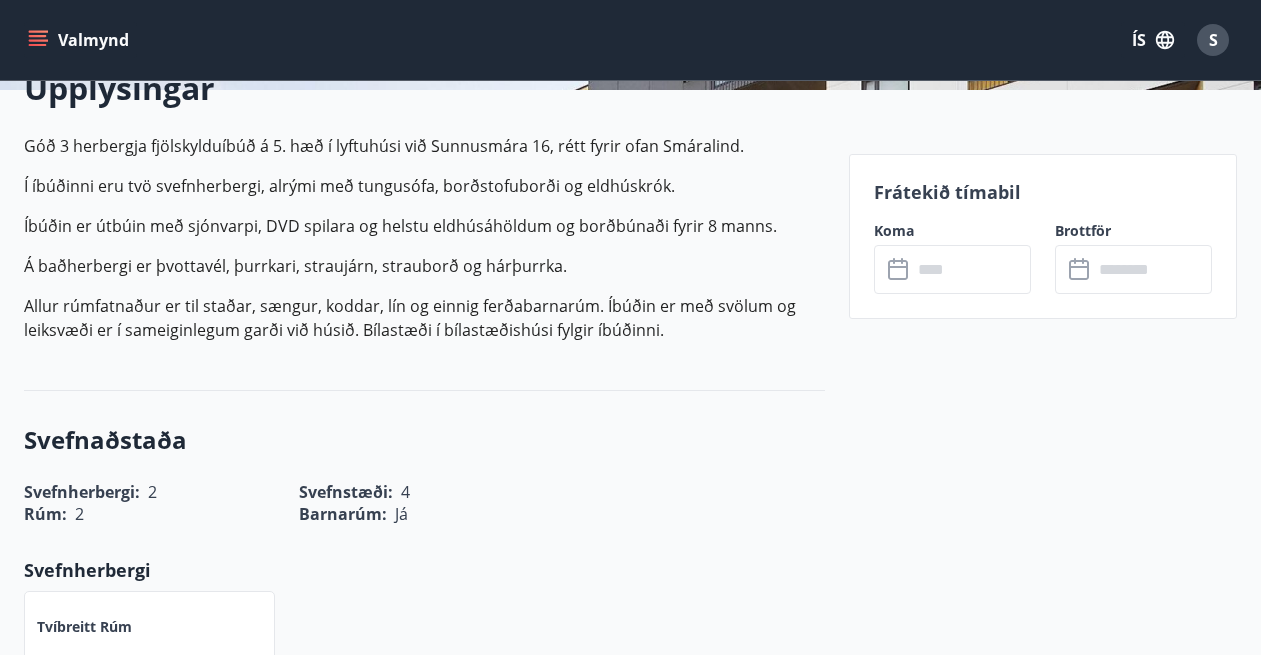 click 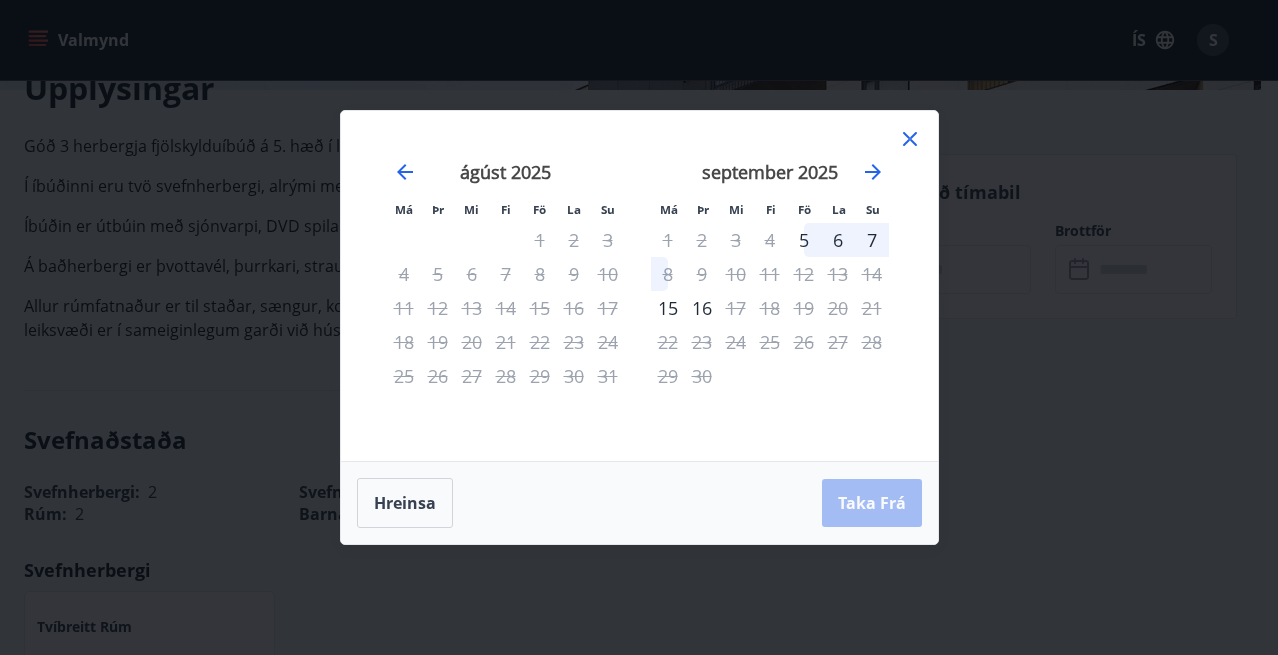 click 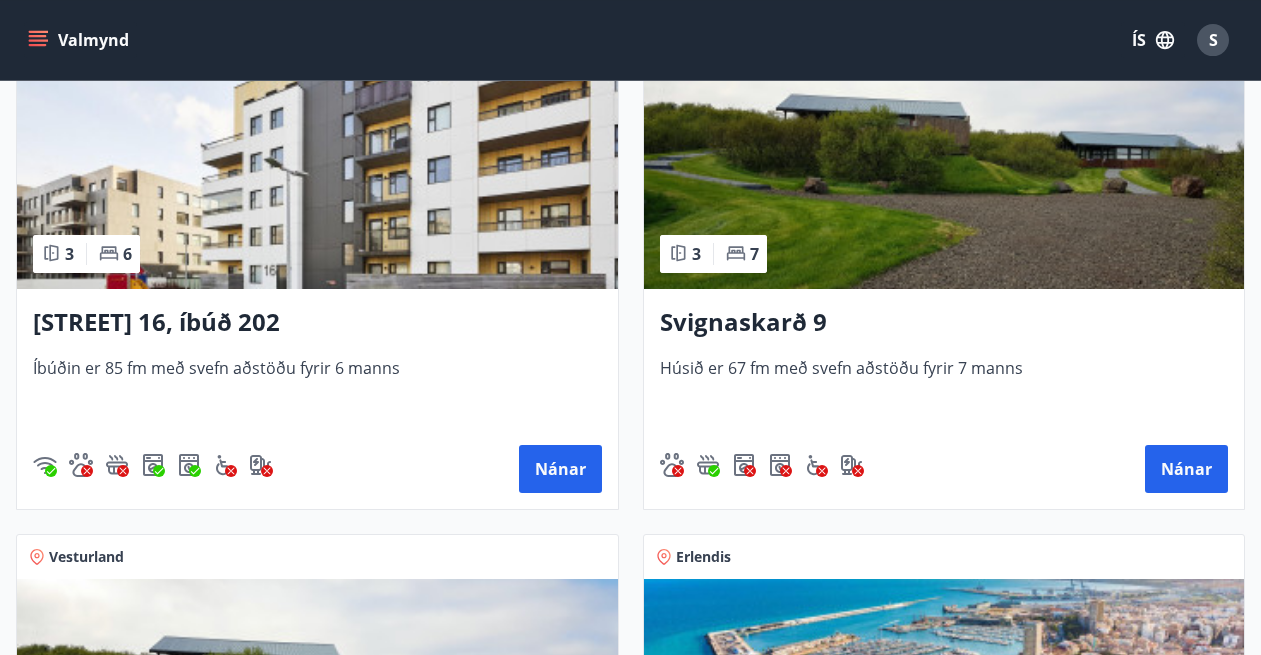 scroll, scrollTop: 1568, scrollLeft: 0, axis: vertical 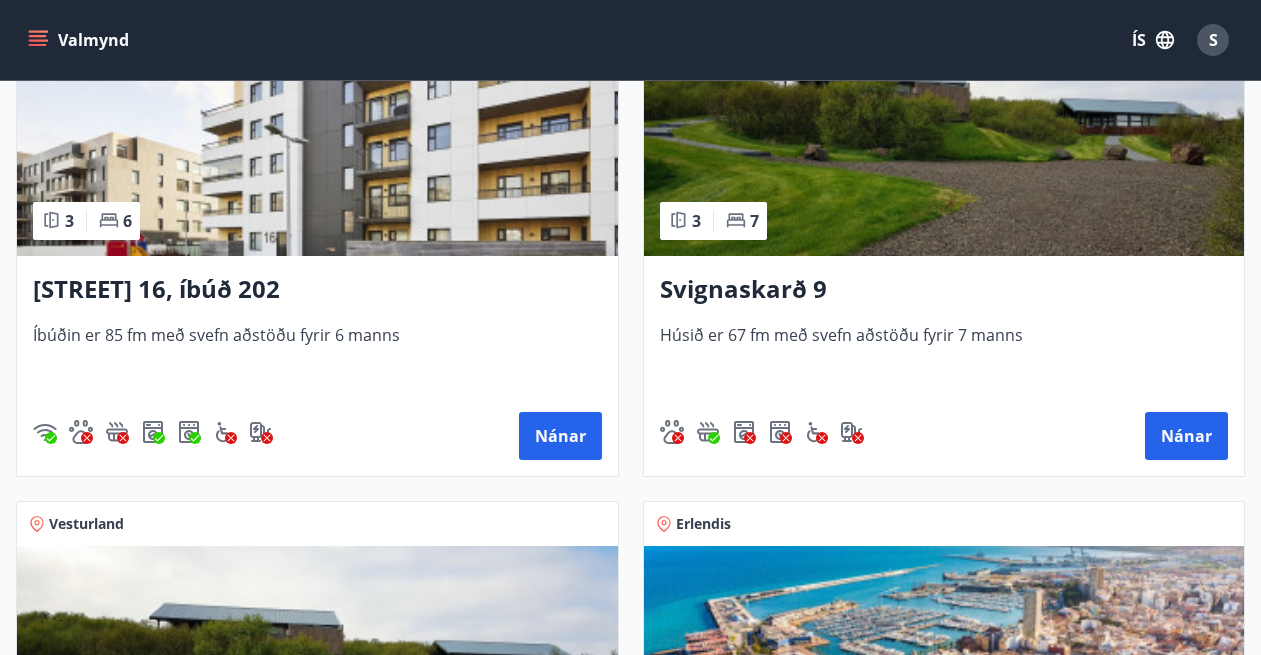 click on "Íbúðin er 85 fm með svefn aðstöðu fyrir 6 manns" at bounding box center [317, 357] 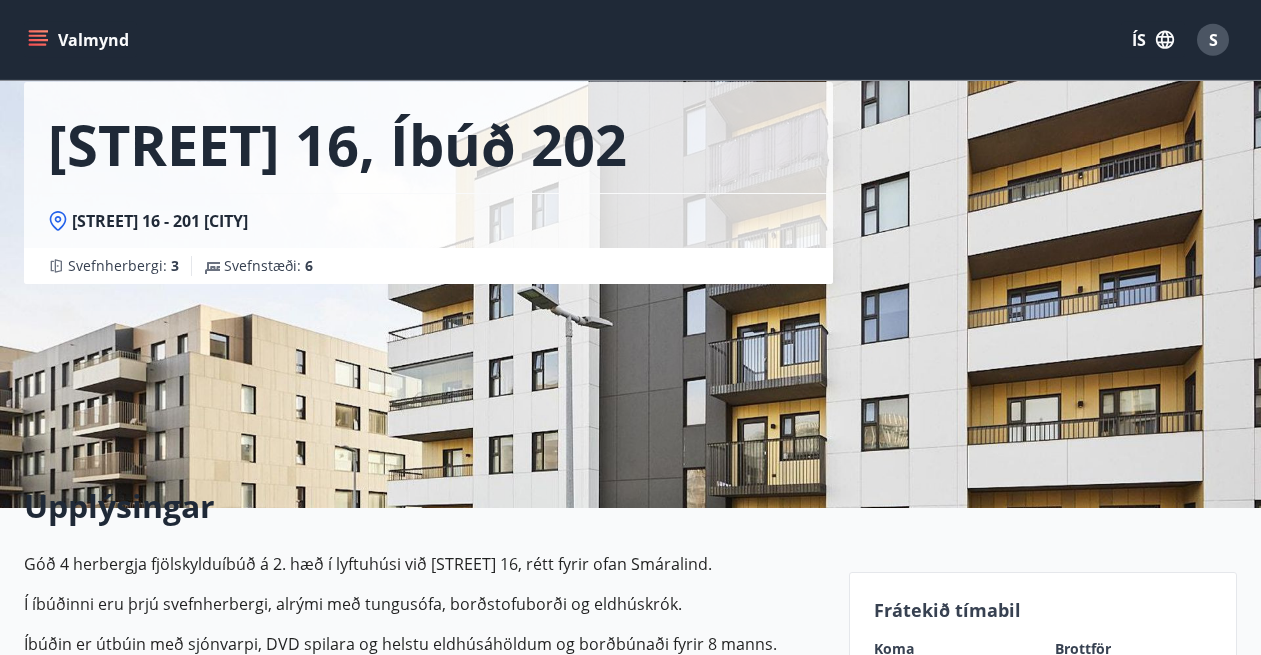 scroll, scrollTop: 306, scrollLeft: 0, axis: vertical 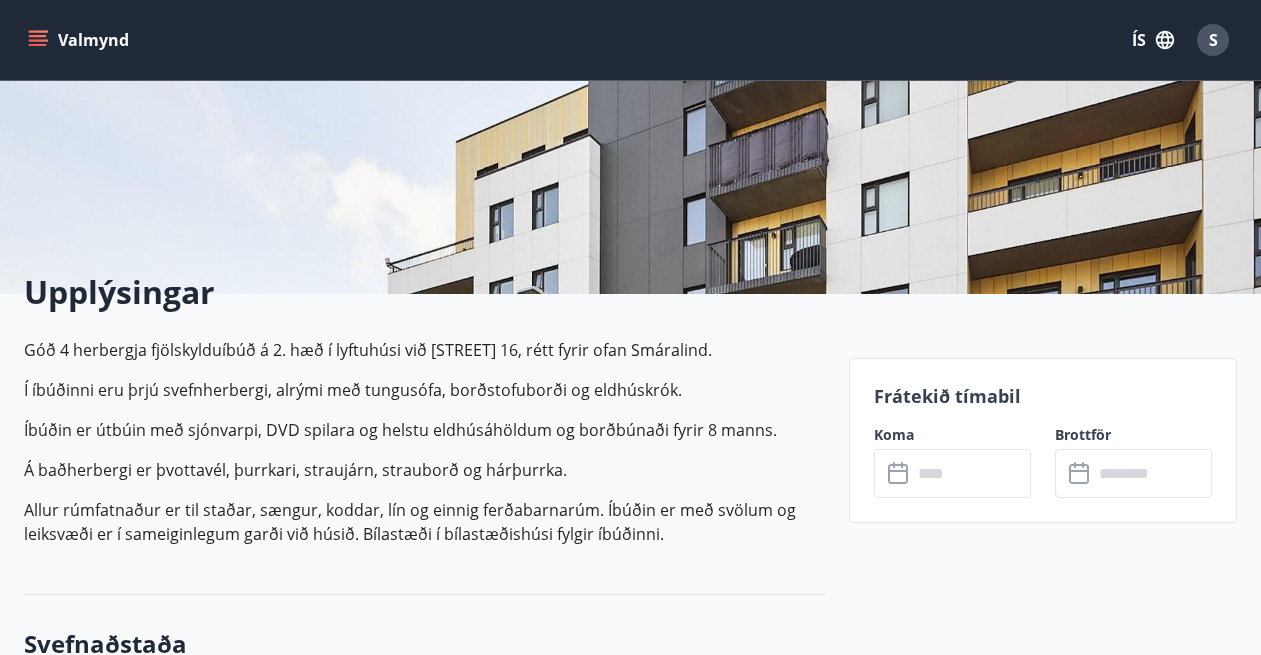click 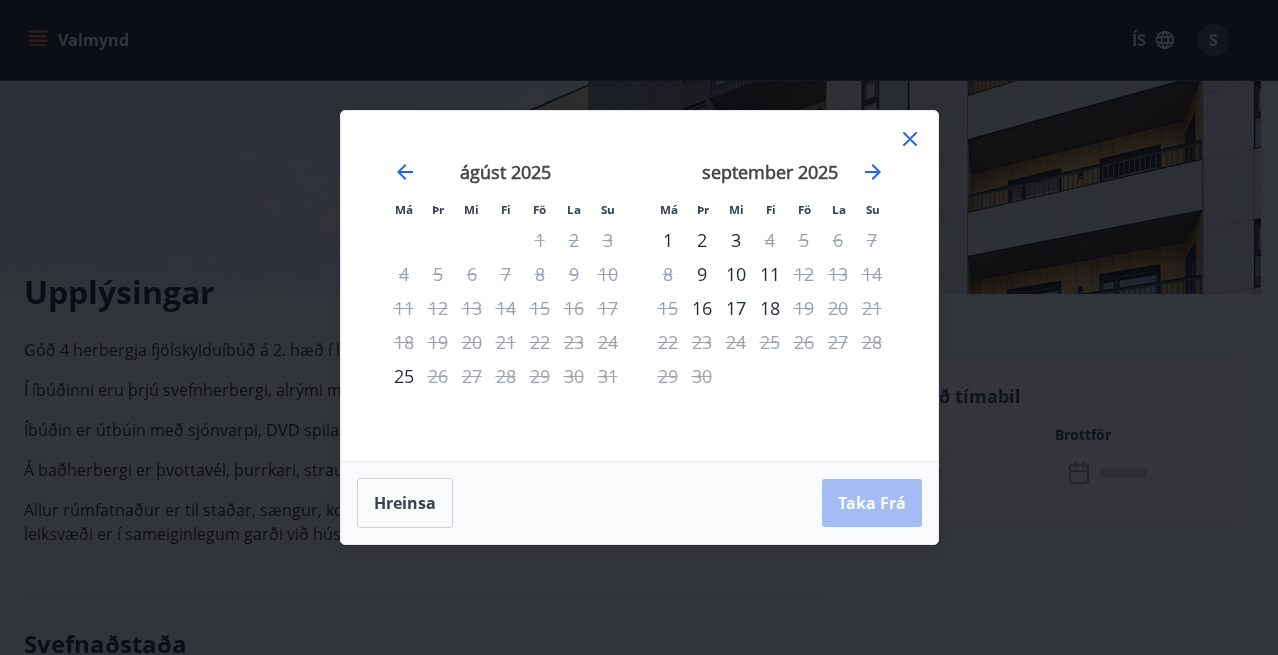click 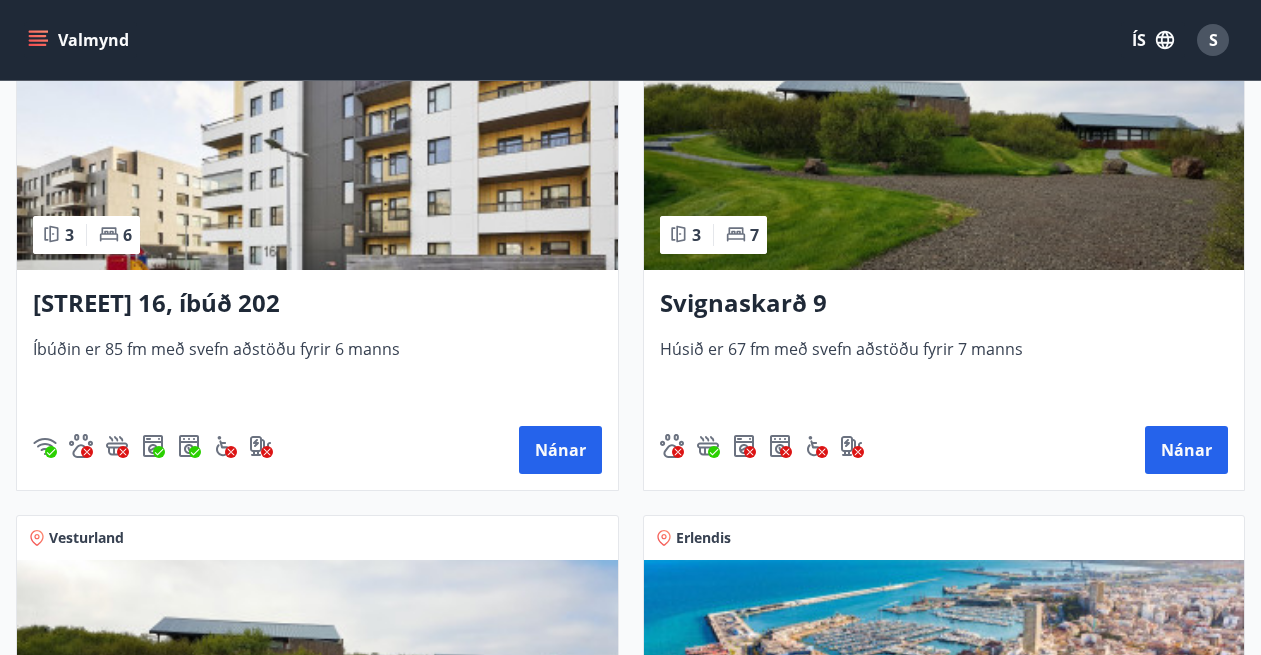 scroll, scrollTop: 1582, scrollLeft: 0, axis: vertical 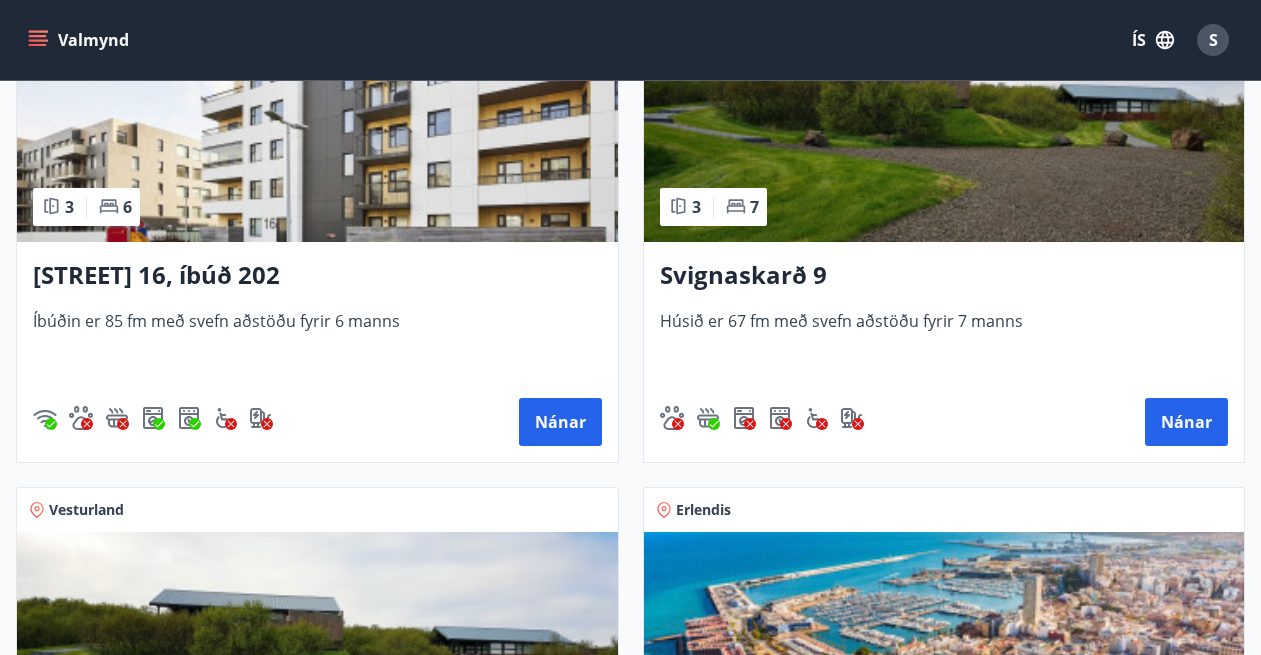 click on "Svignaskarð 9" at bounding box center (944, 276) 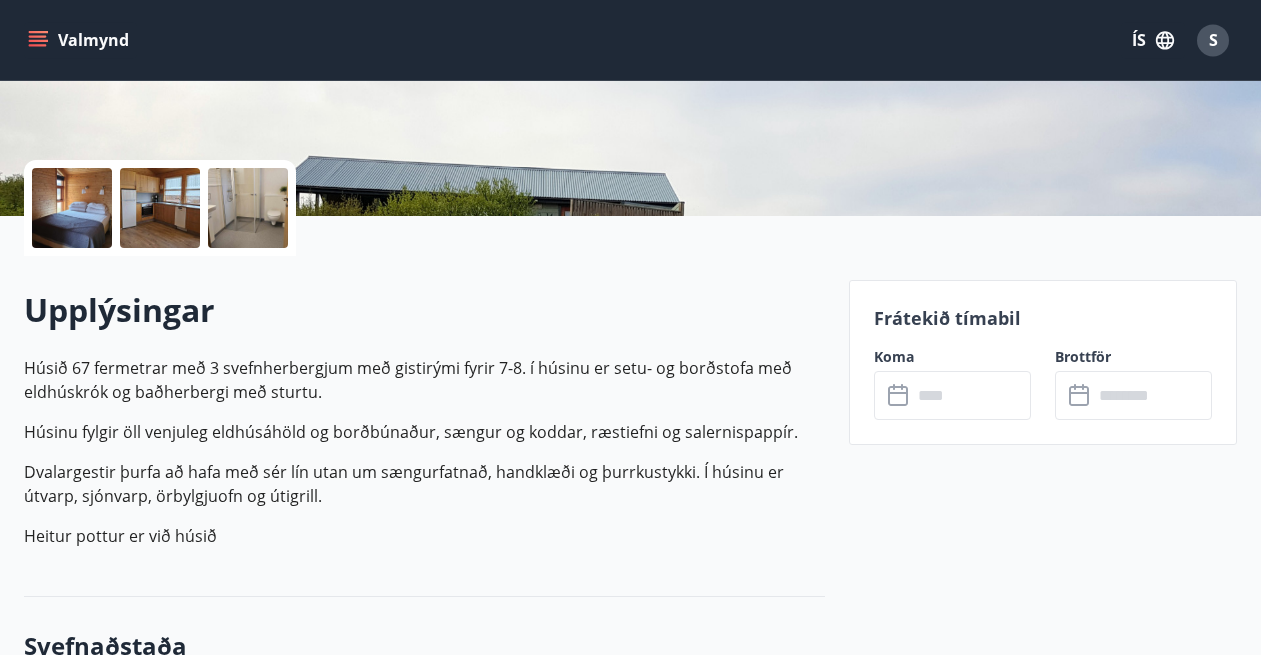 scroll, scrollTop: 408, scrollLeft: 0, axis: vertical 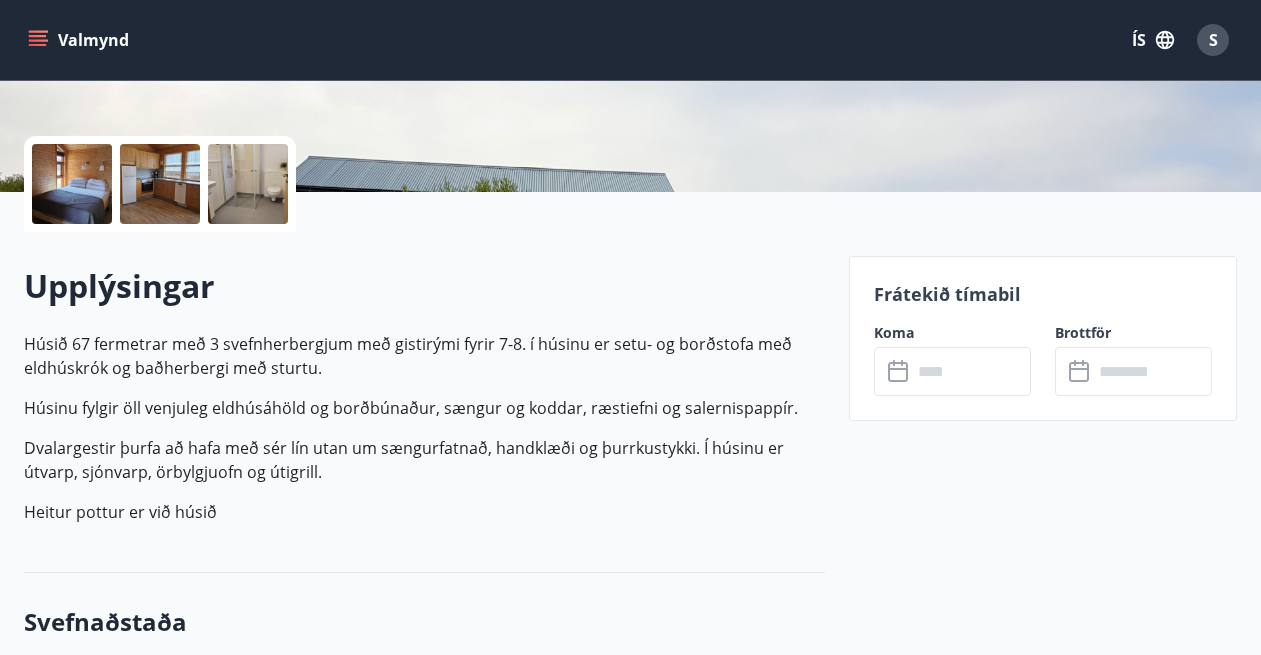click 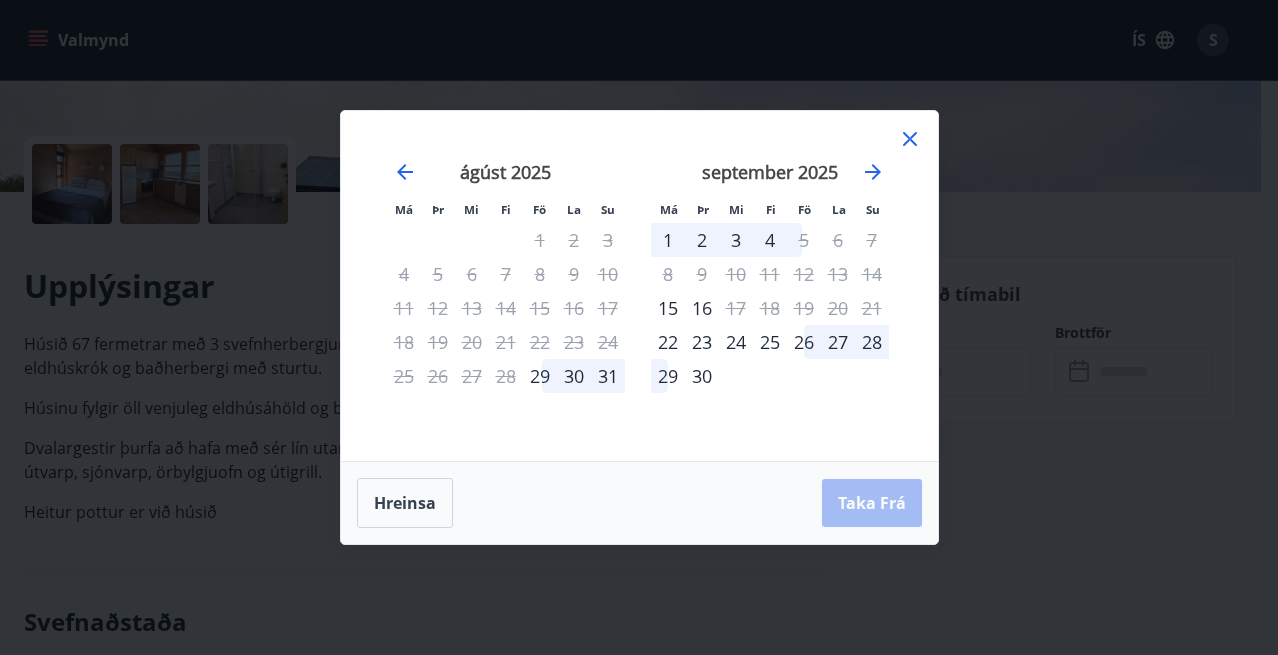 click 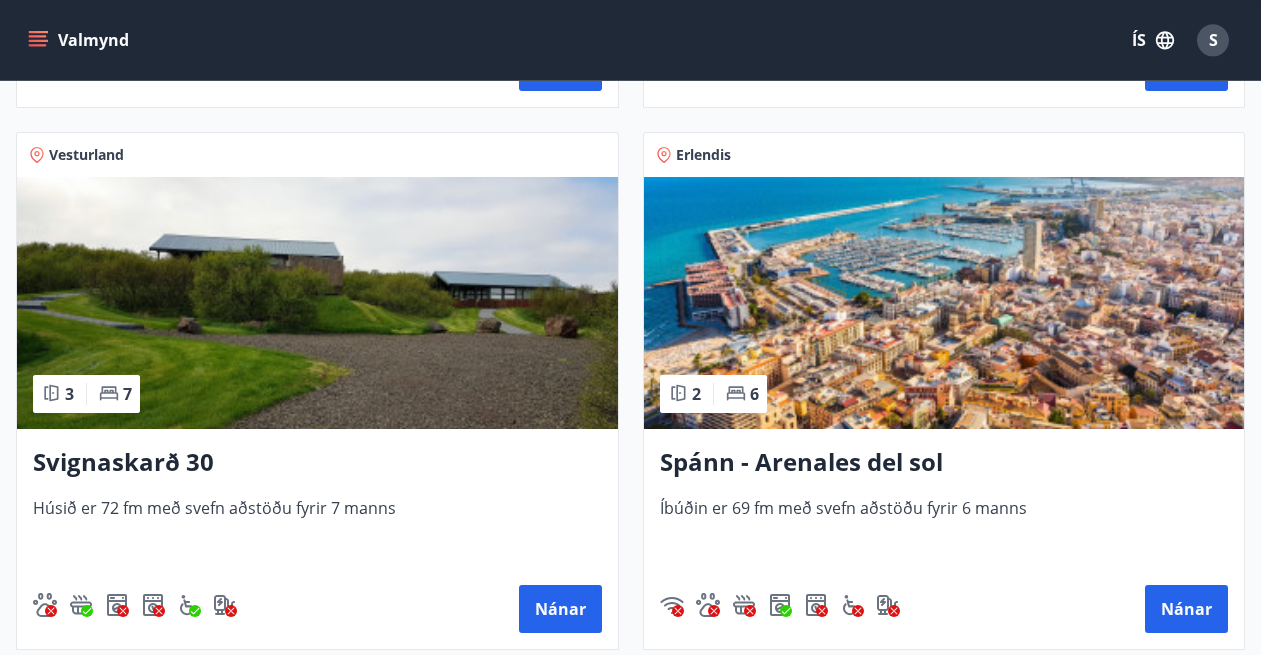 scroll, scrollTop: 1976, scrollLeft: 0, axis: vertical 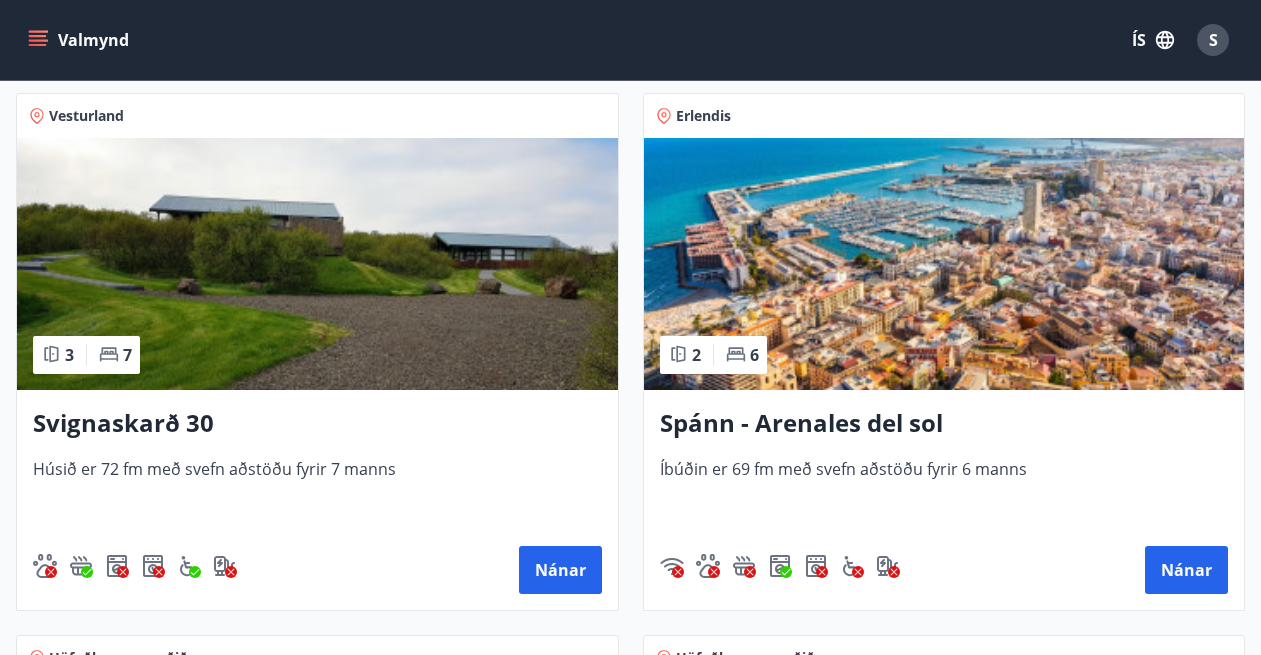 click on "Svignaskarð 30" at bounding box center [317, 424] 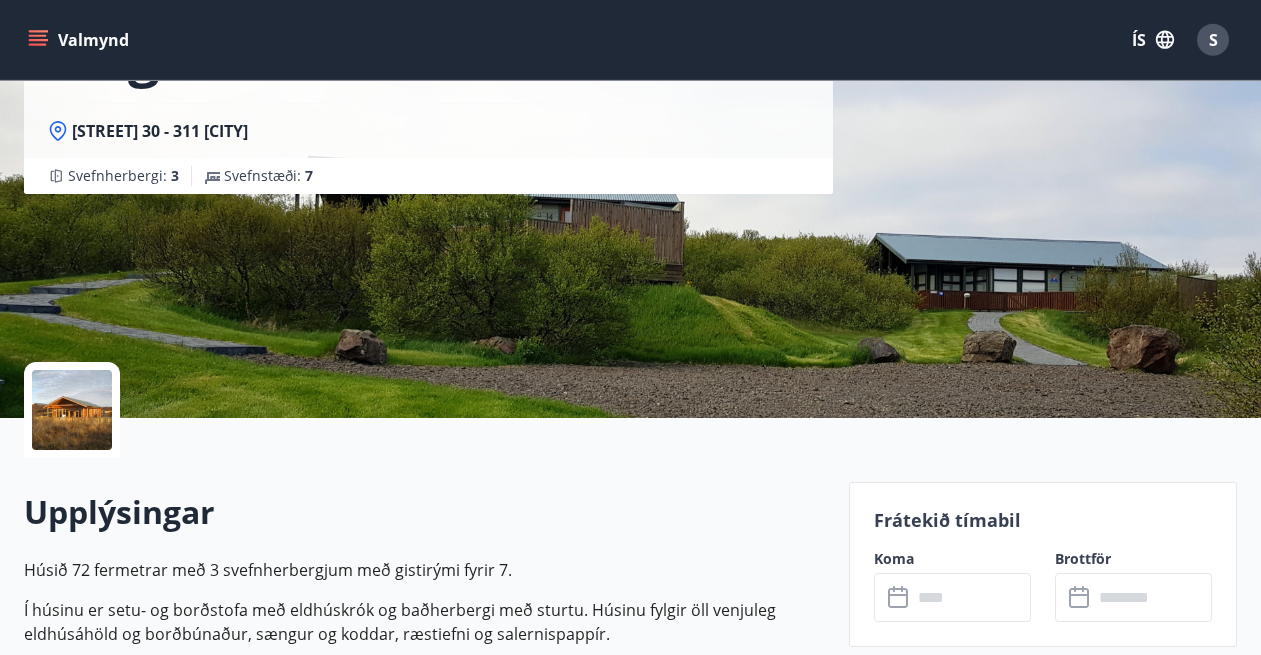 scroll, scrollTop: 204, scrollLeft: 0, axis: vertical 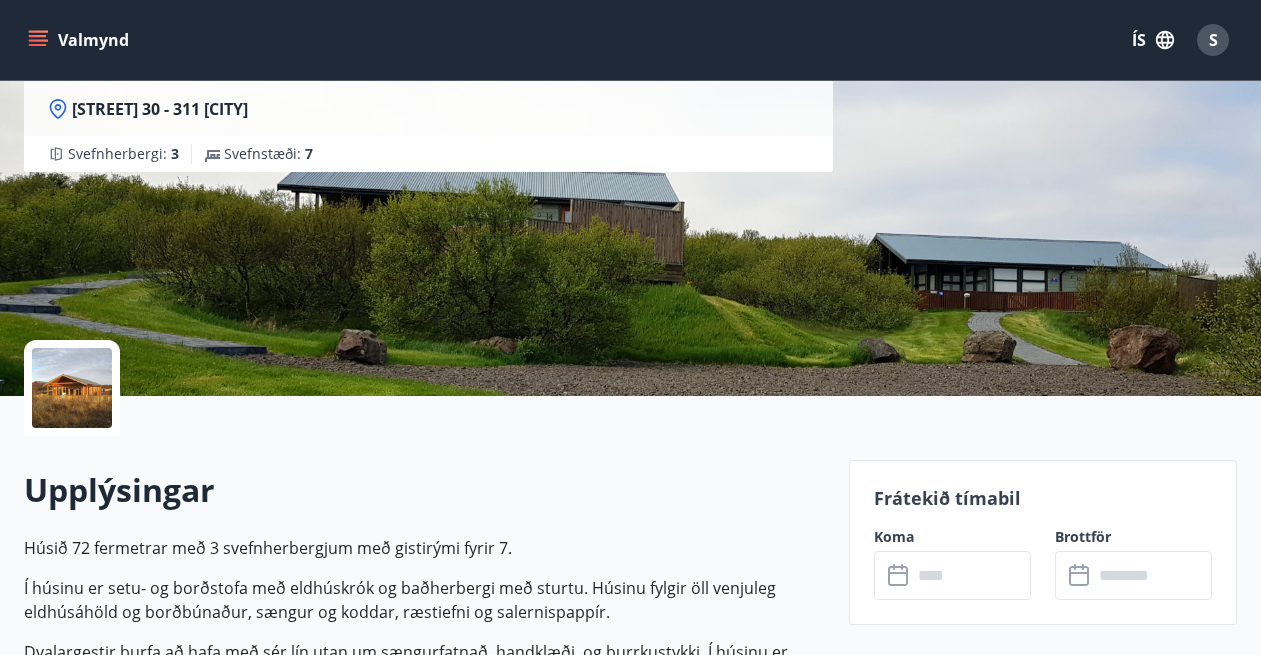 click 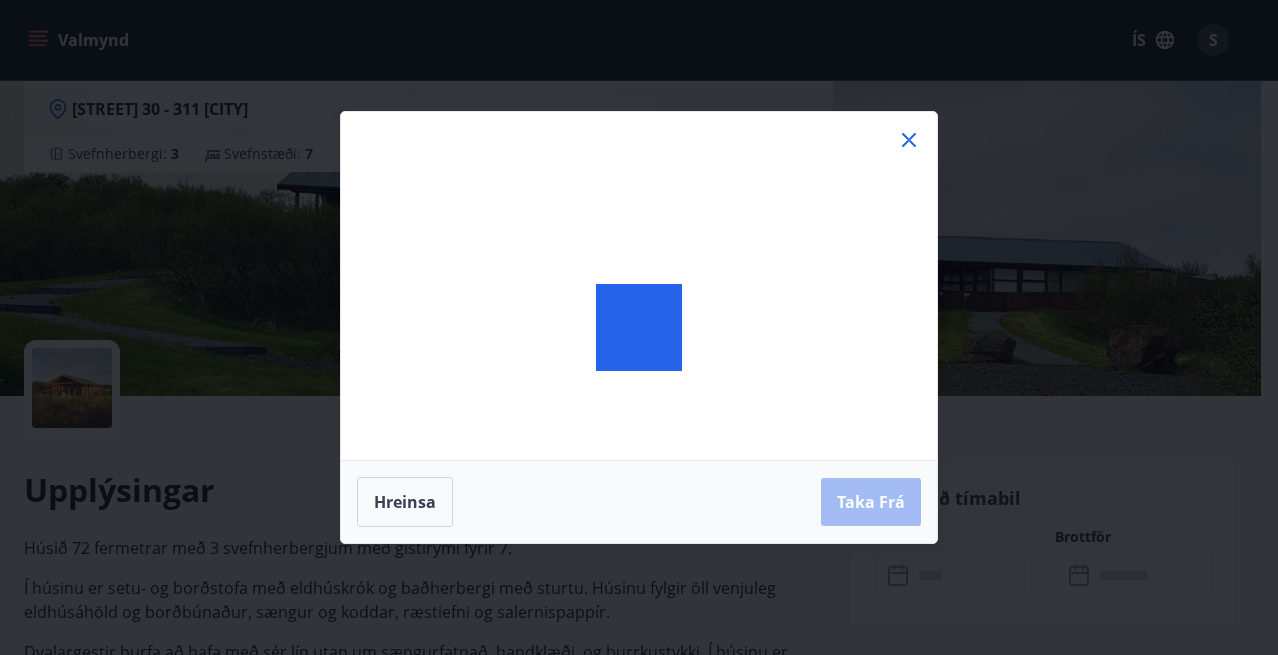 click on "Hreinsa Taka Frá" at bounding box center [639, 327] 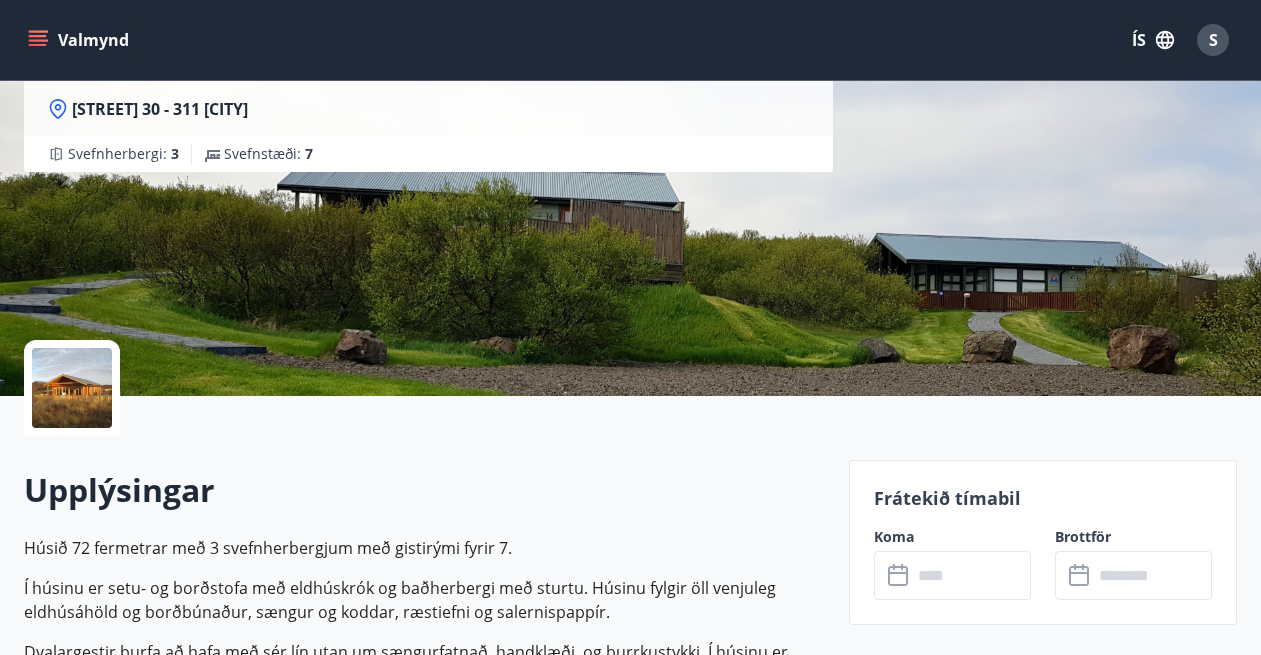 click 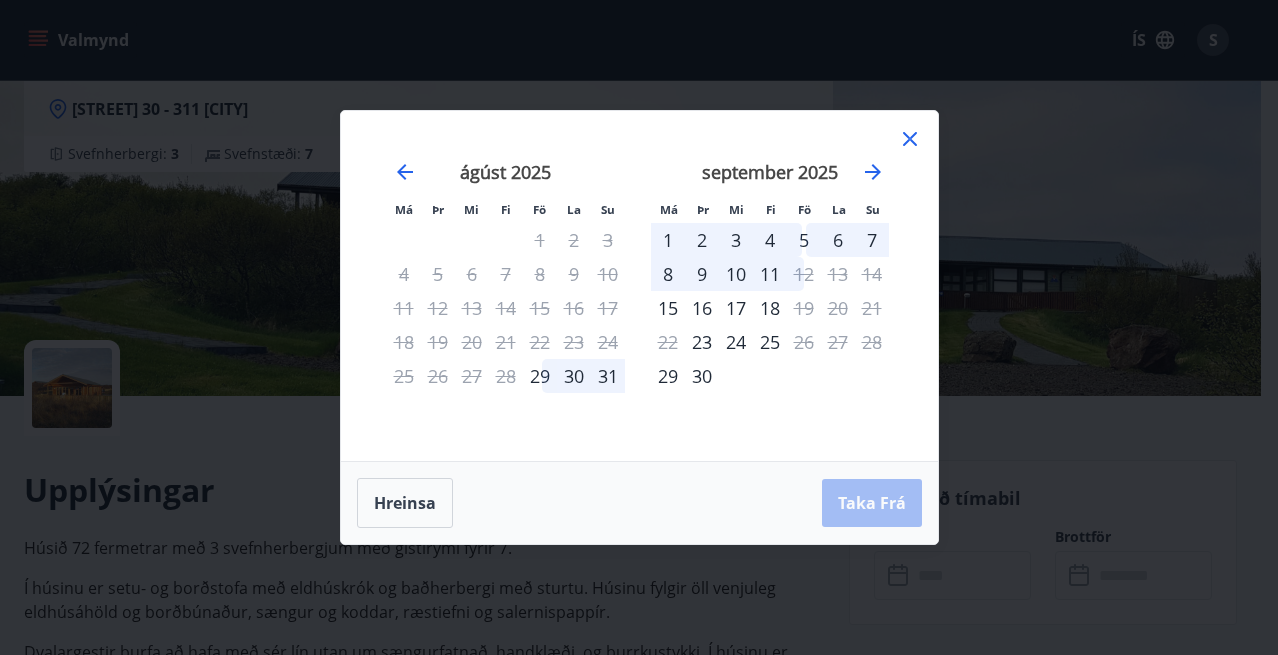 click 